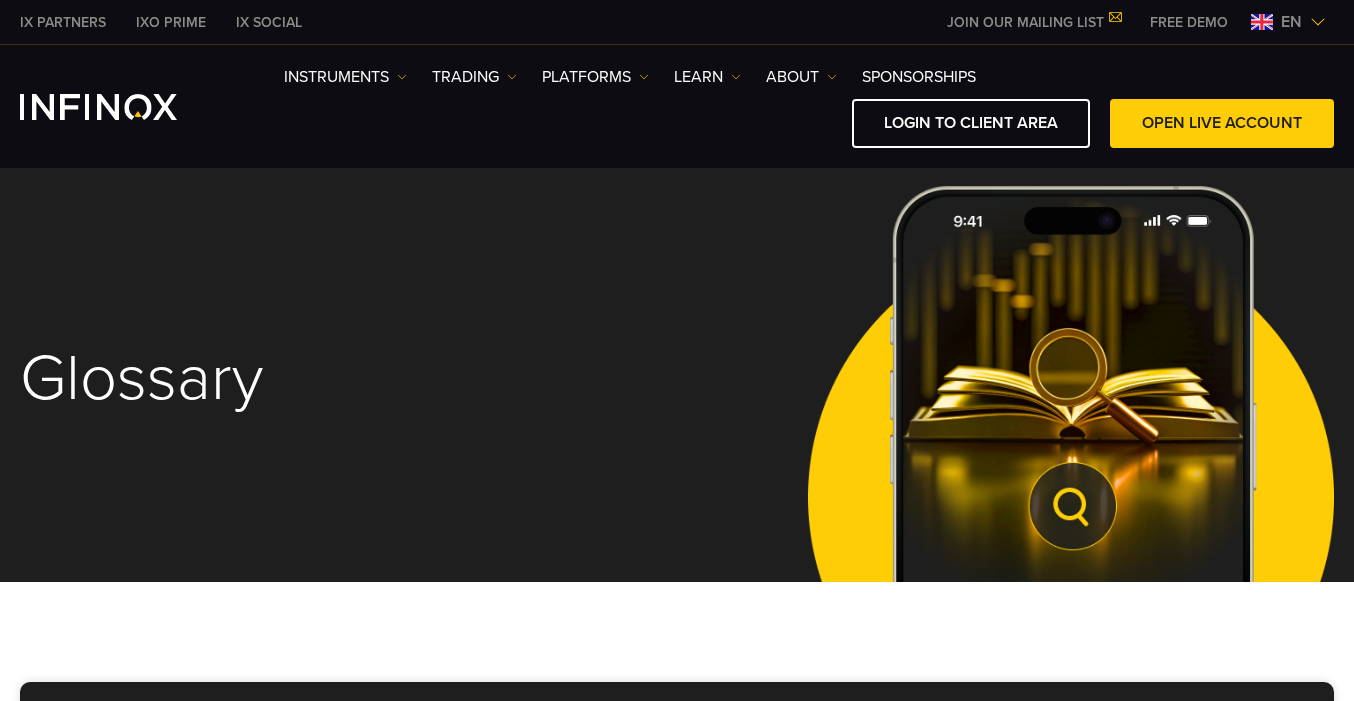 scroll, scrollTop: 8, scrollLeft: 0, axis: vertical 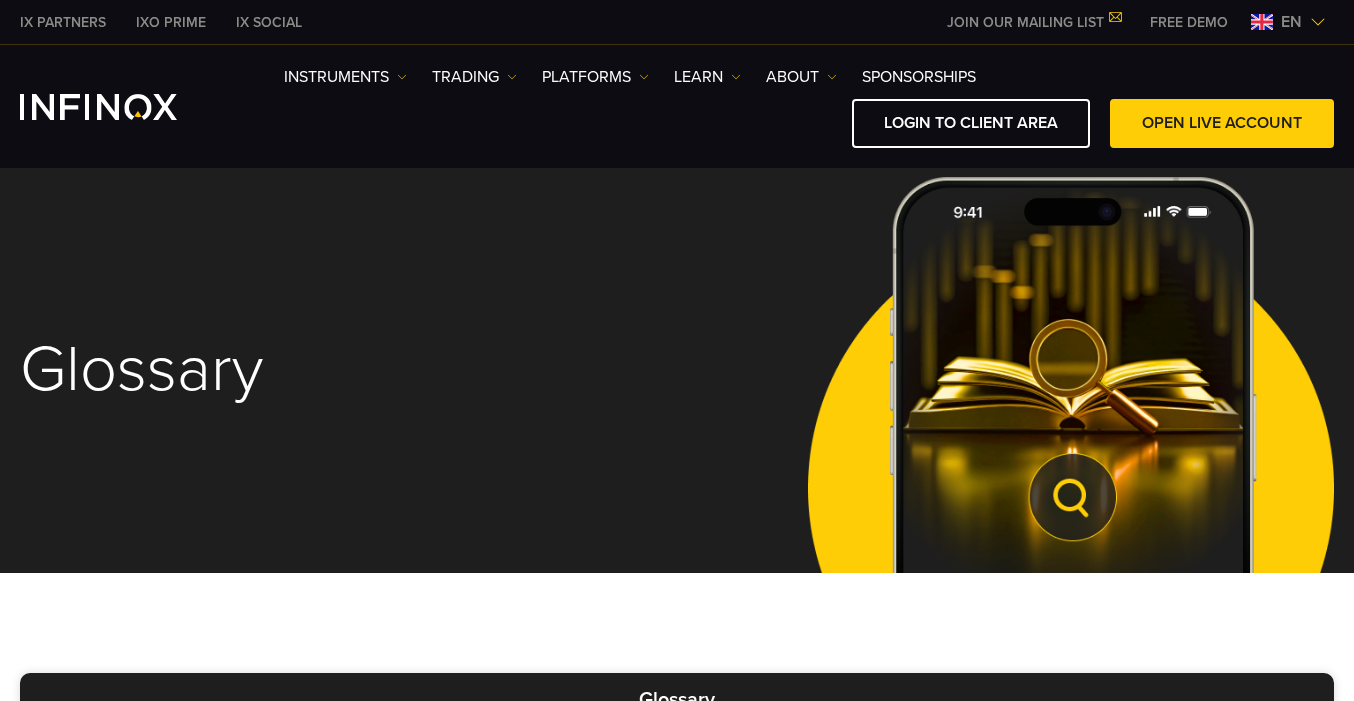 click on "Glossary" at bounding box center [381, 370] 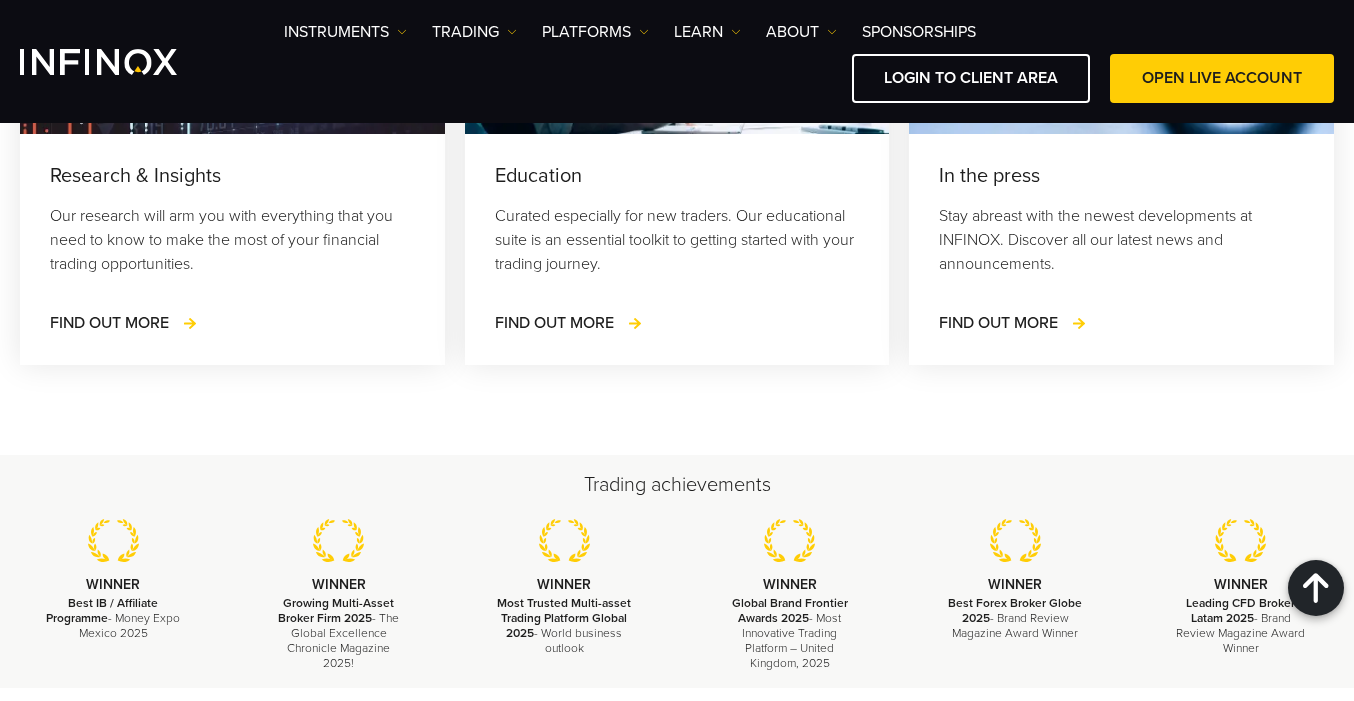 scroll, scrollTop: 4800, scrollLeft: 0, axis: vertical 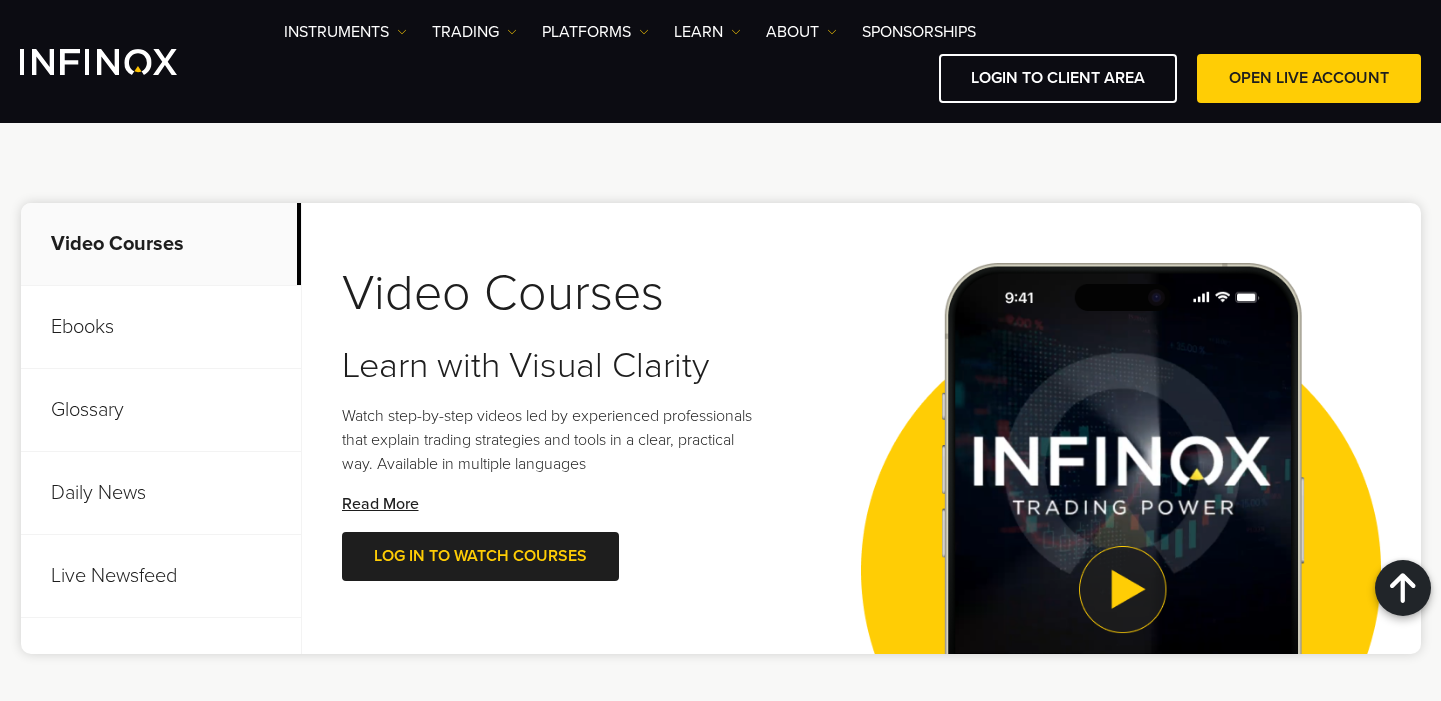 click on "Ebooks" at bounding box center (161, 327) 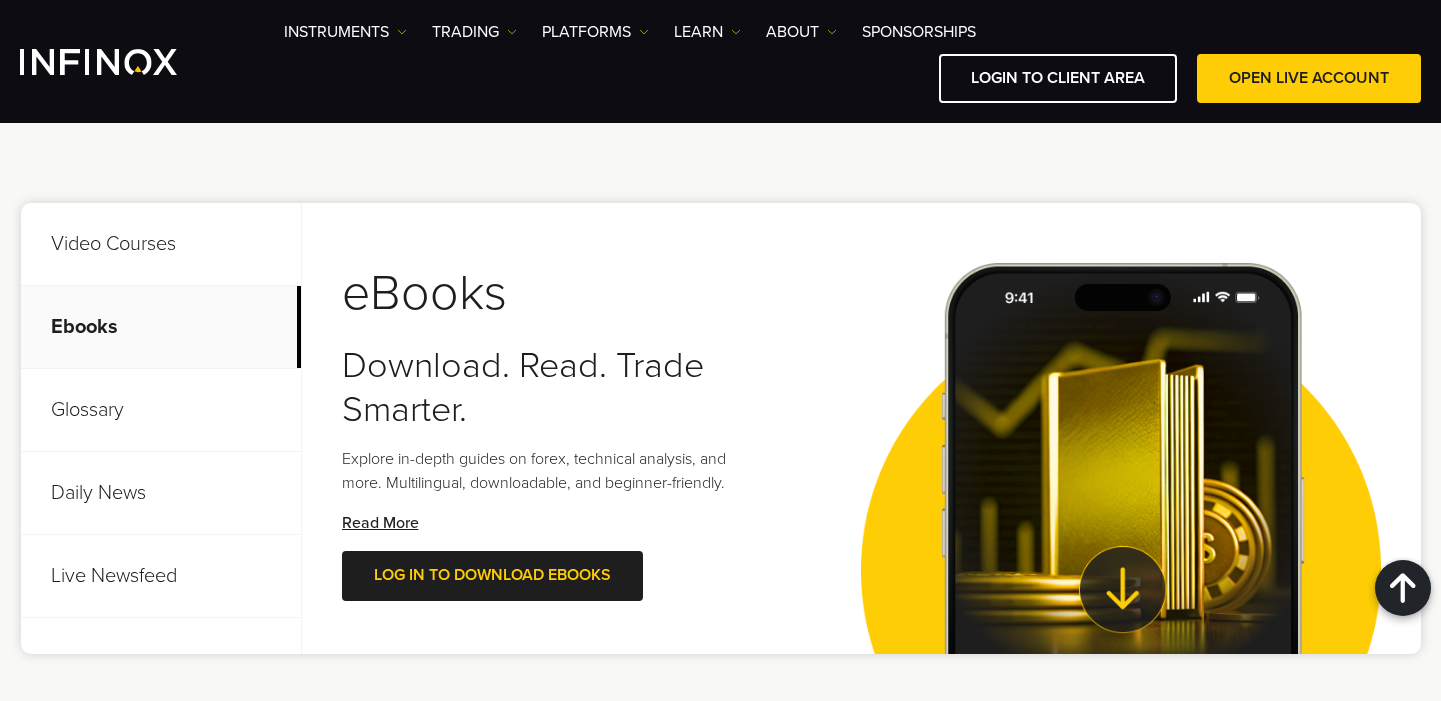 click on "Glossary" at bounding box center [161, 410] 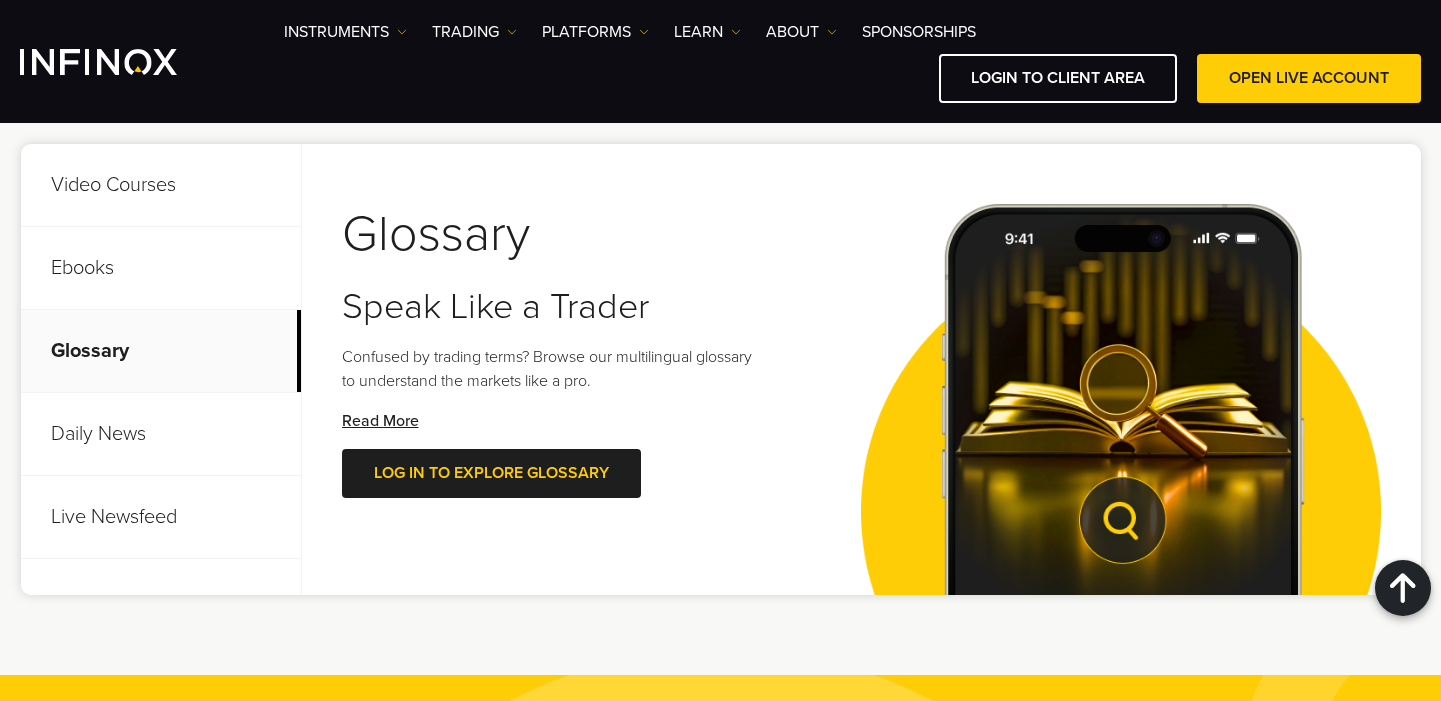 scroll, scrollTop: 799, scrollLeft: 0, axis: vertical 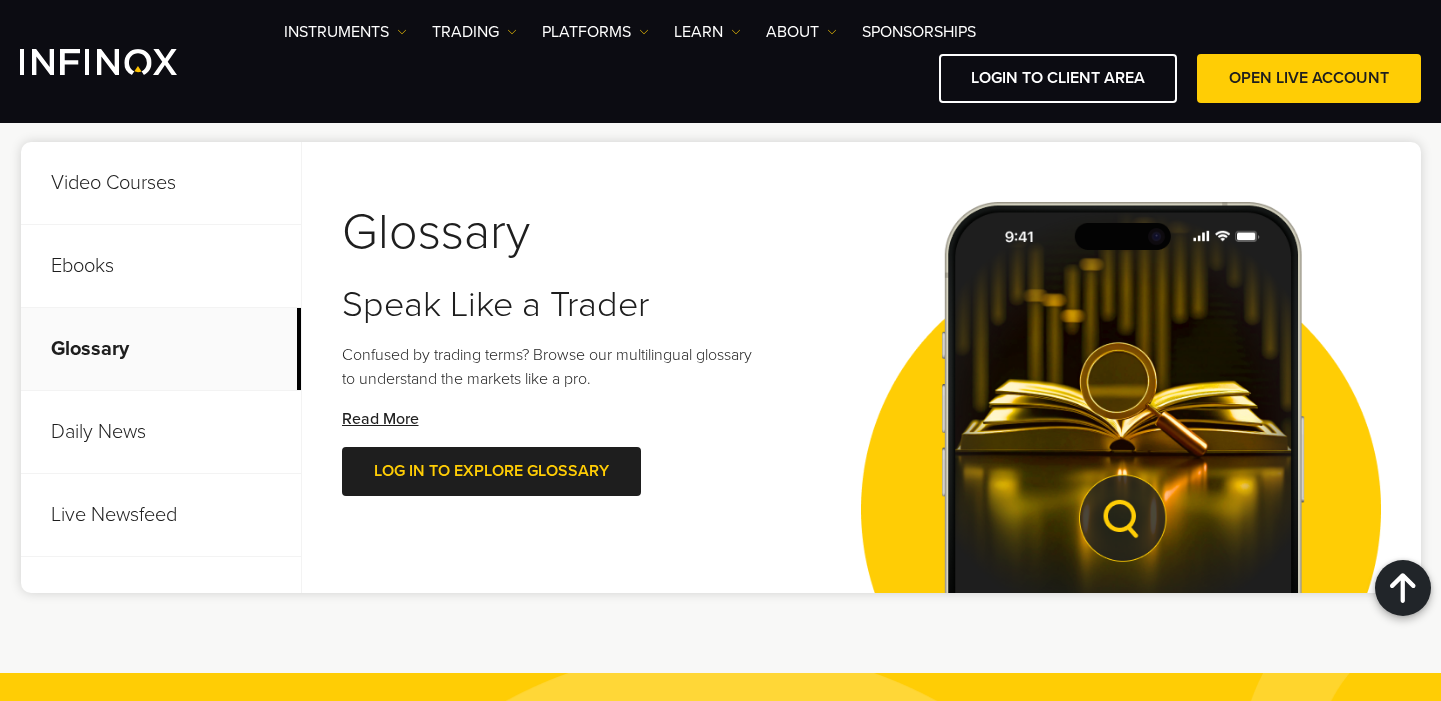 click on "Daily News" at bounding box center (161, 432) 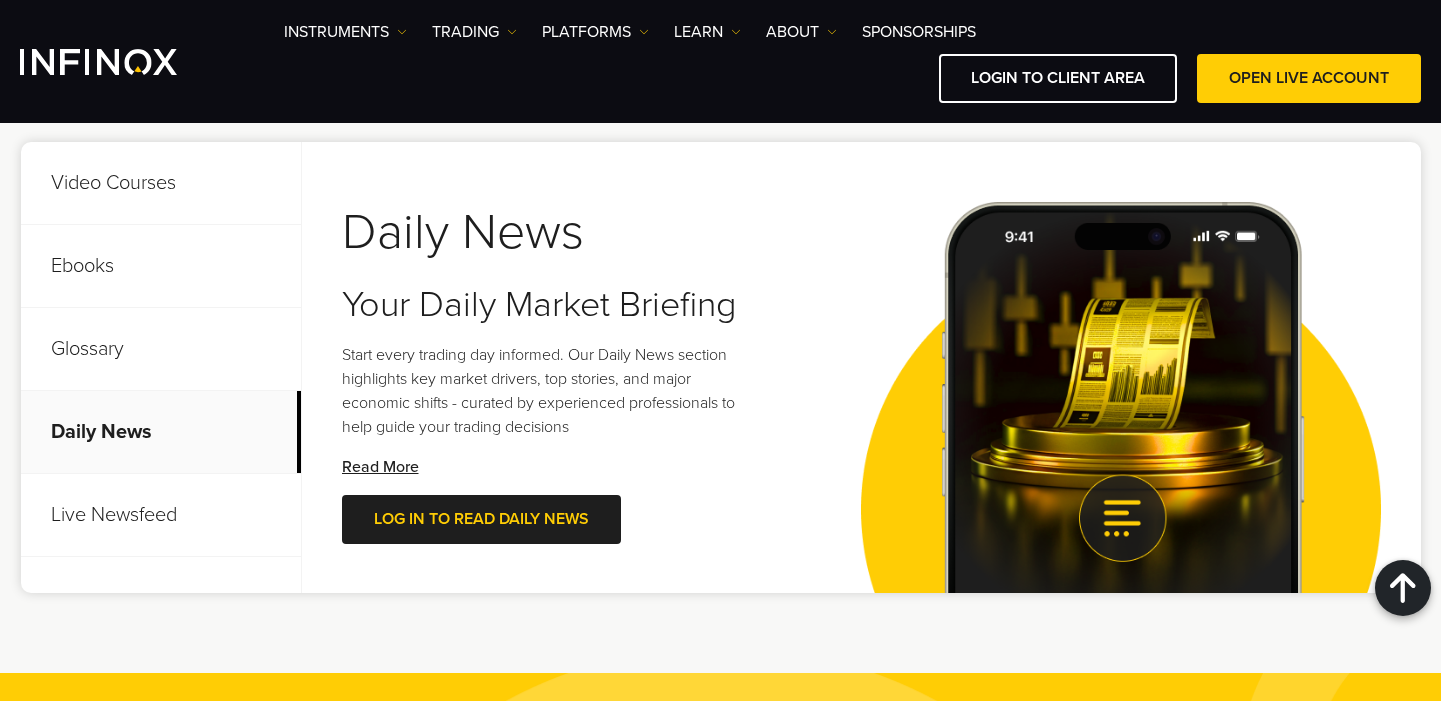 click on "Live Newsfeed" at bounding box center [161, 515] 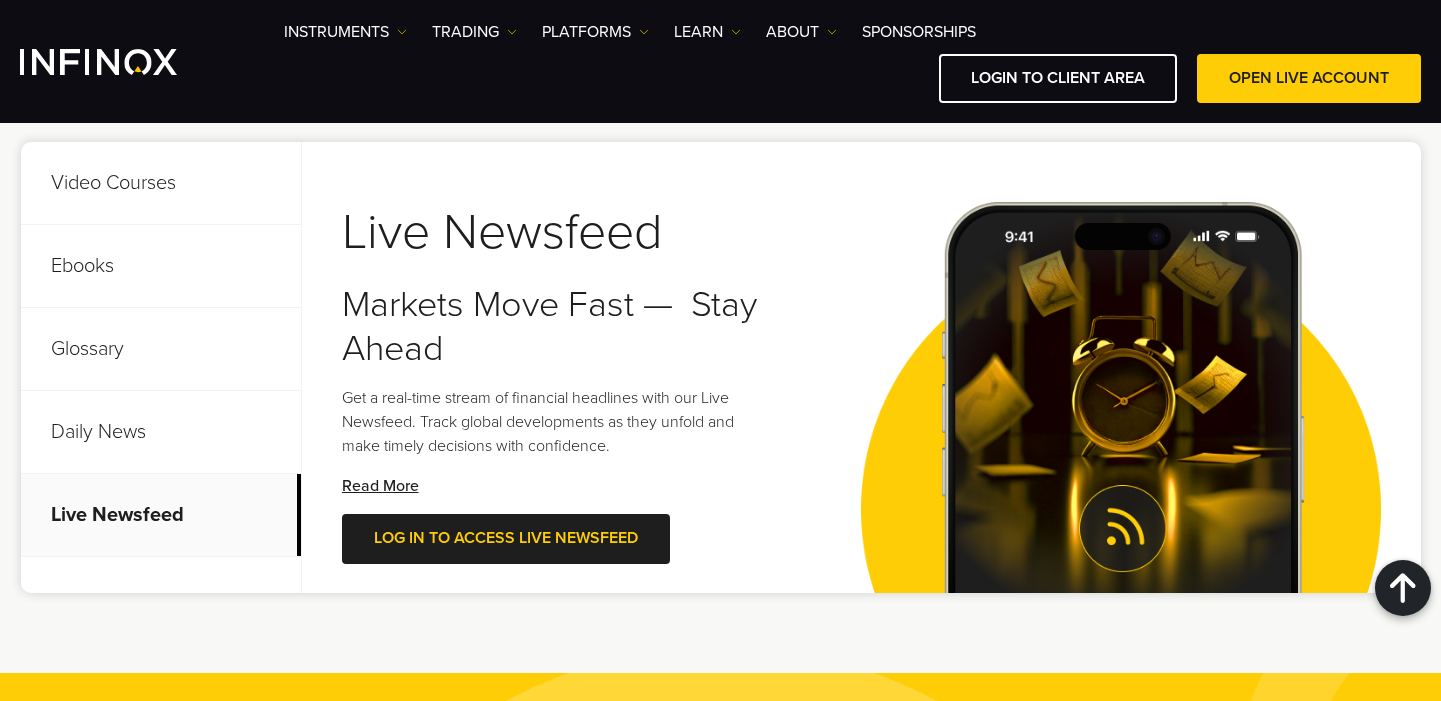 click on "Daily News" at bounding box center (161, 432) 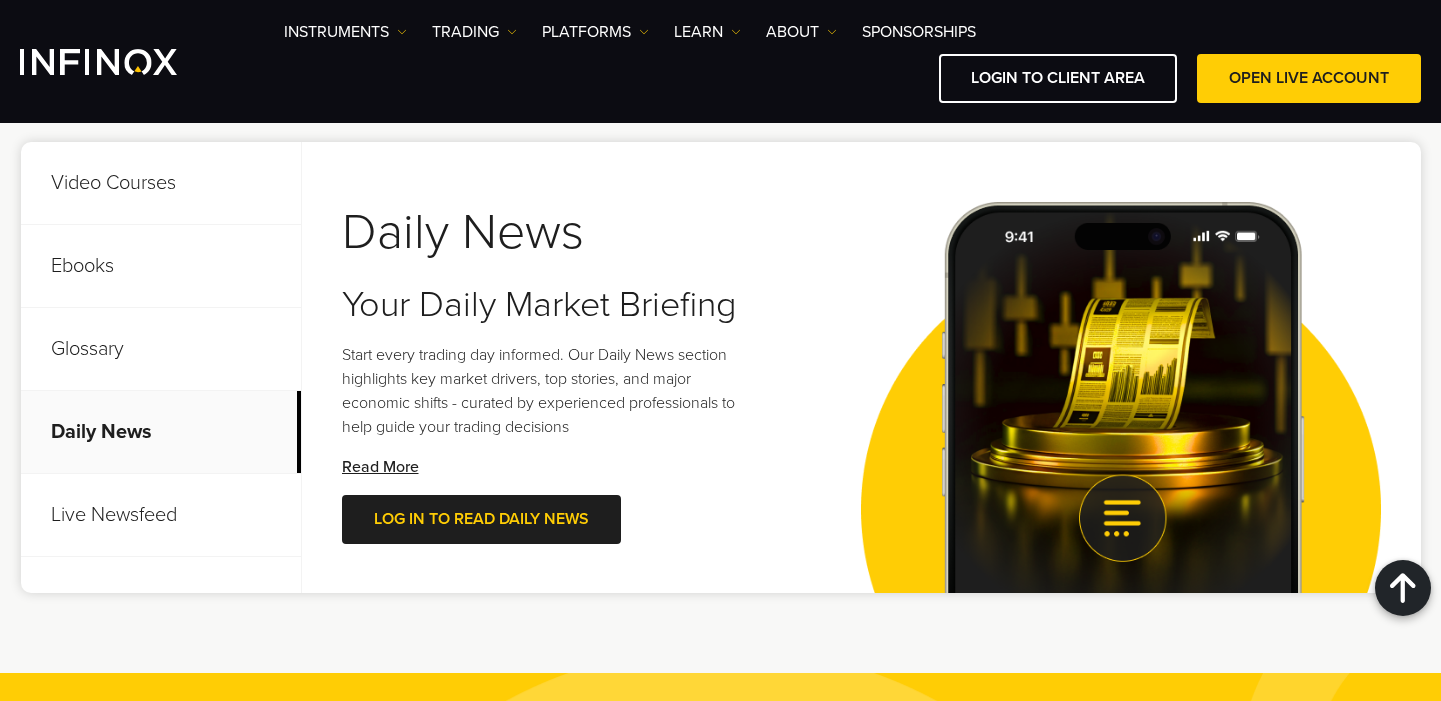 click on "Live Newsfeed" at bounding box center [161, 515] 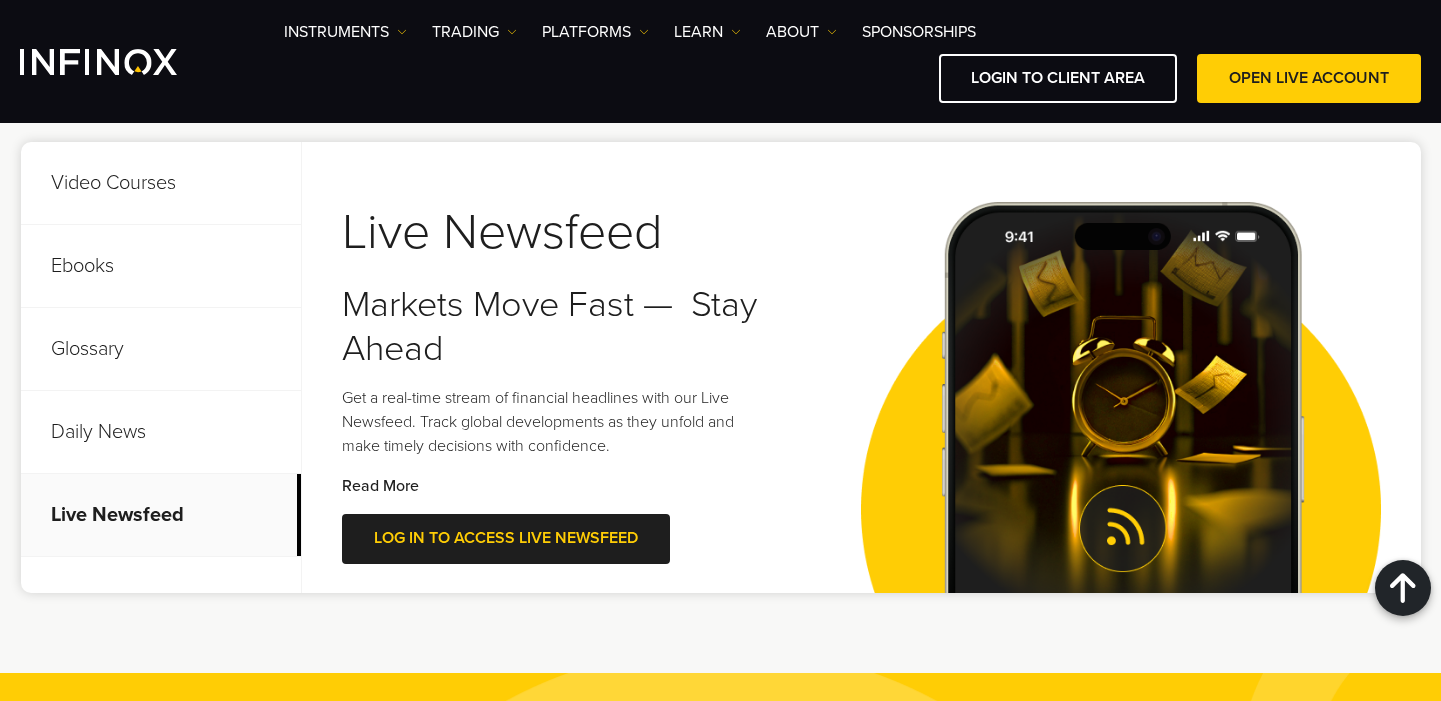 click on "Read More" at bounding box center [380, 486] 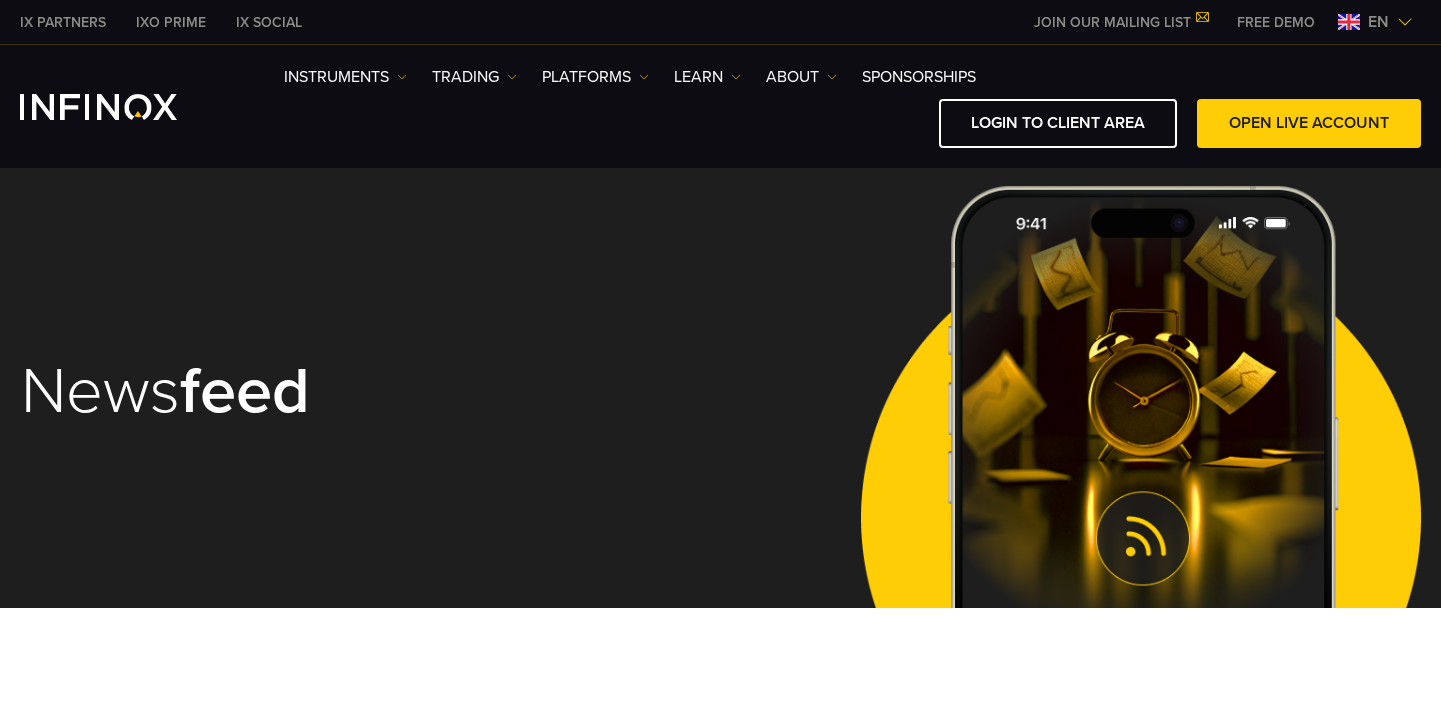 scroll, scrollTop: 0, scrollLeft: 0, axis: both 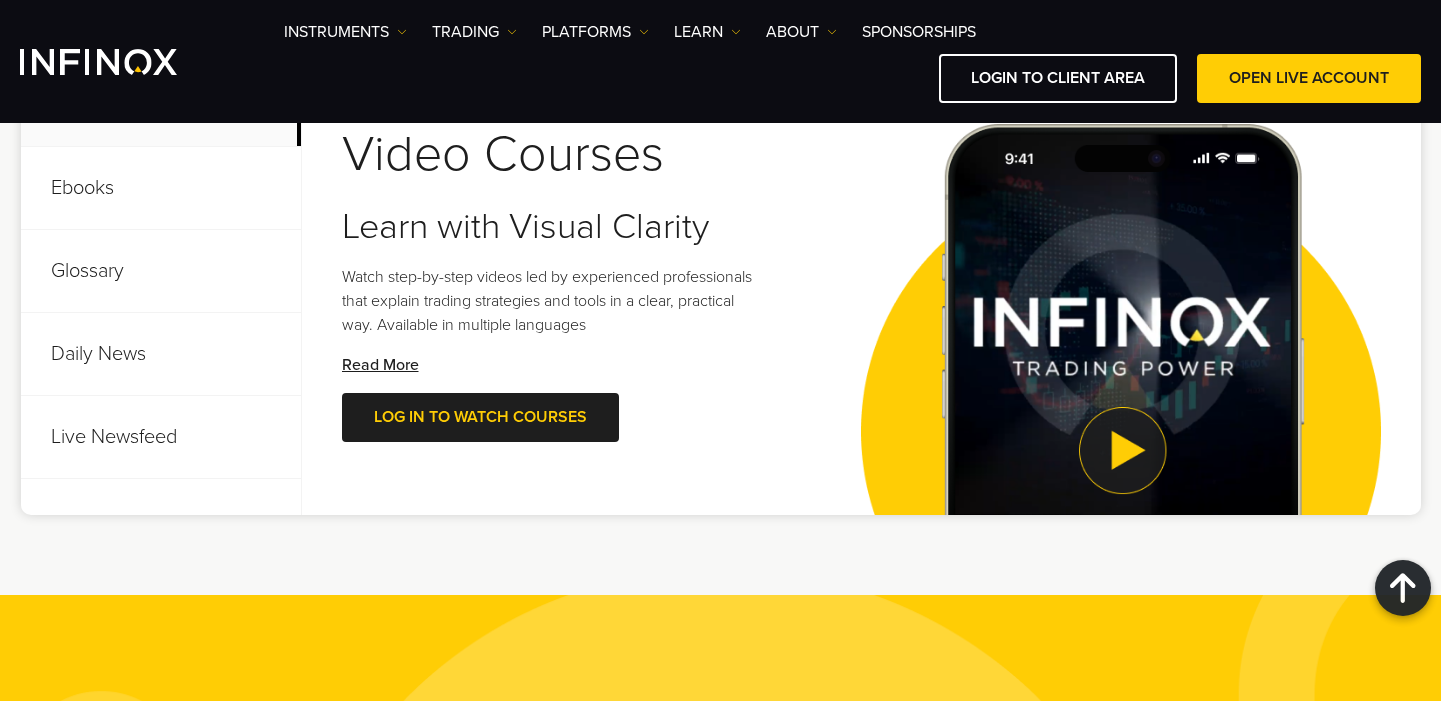 click on "Glossary" at bounding box center [161, 271] 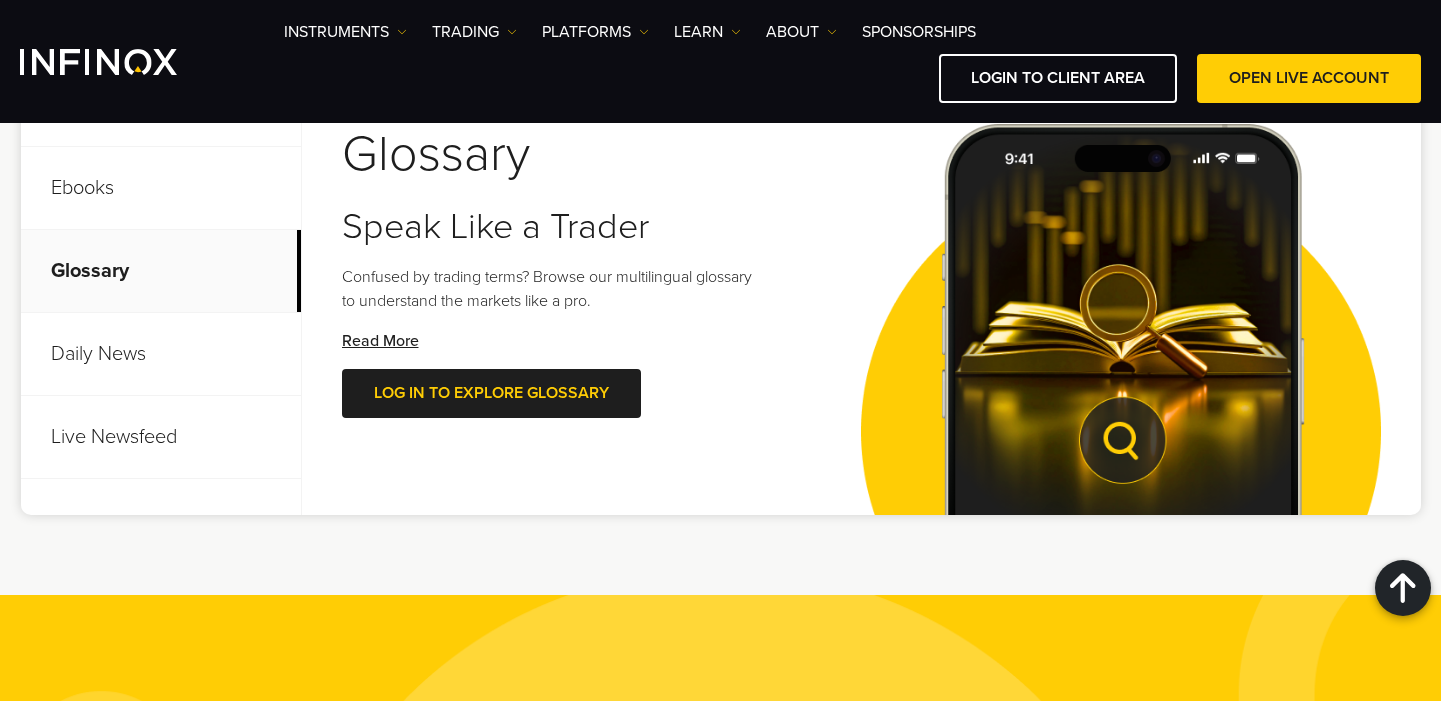 scroll, scrollTop: 810, scrollLeft: 0, axis: vertical 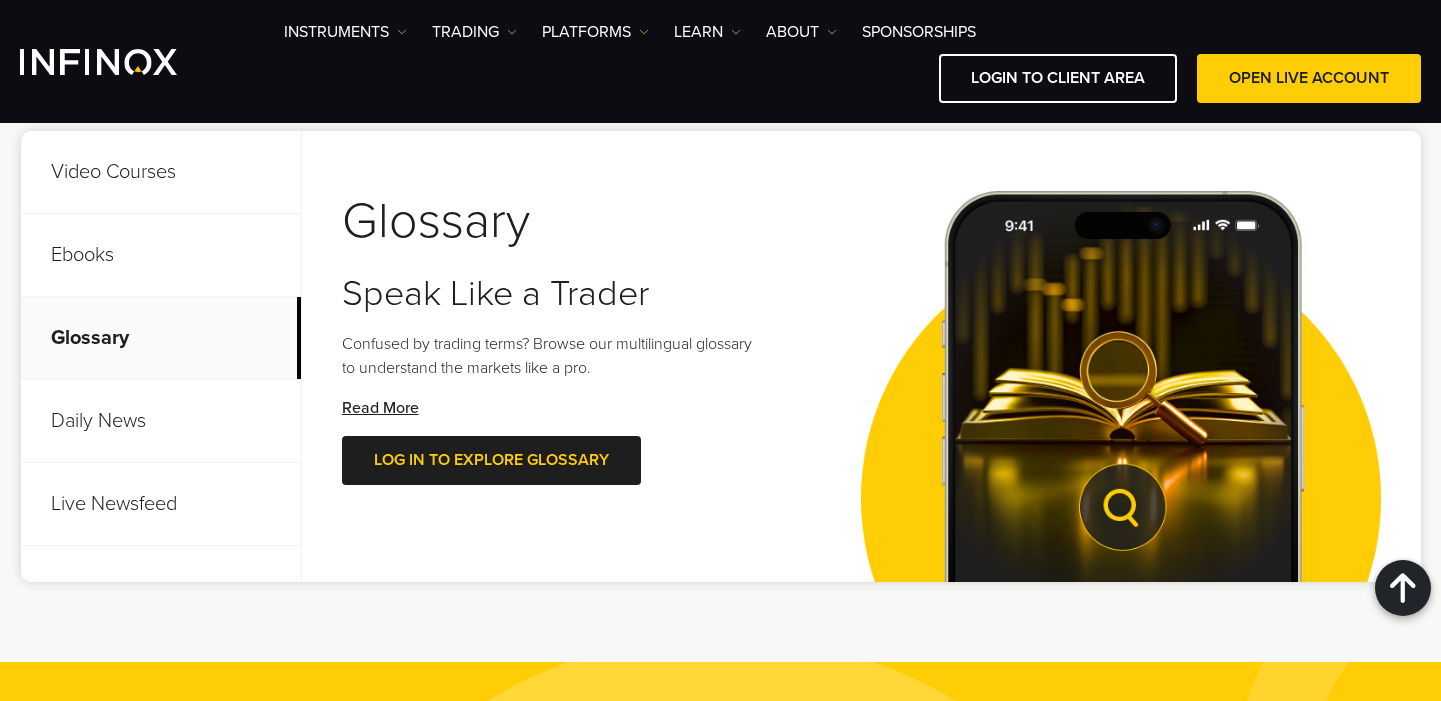 click on "Ebooks" at bounding box center [161, 255] 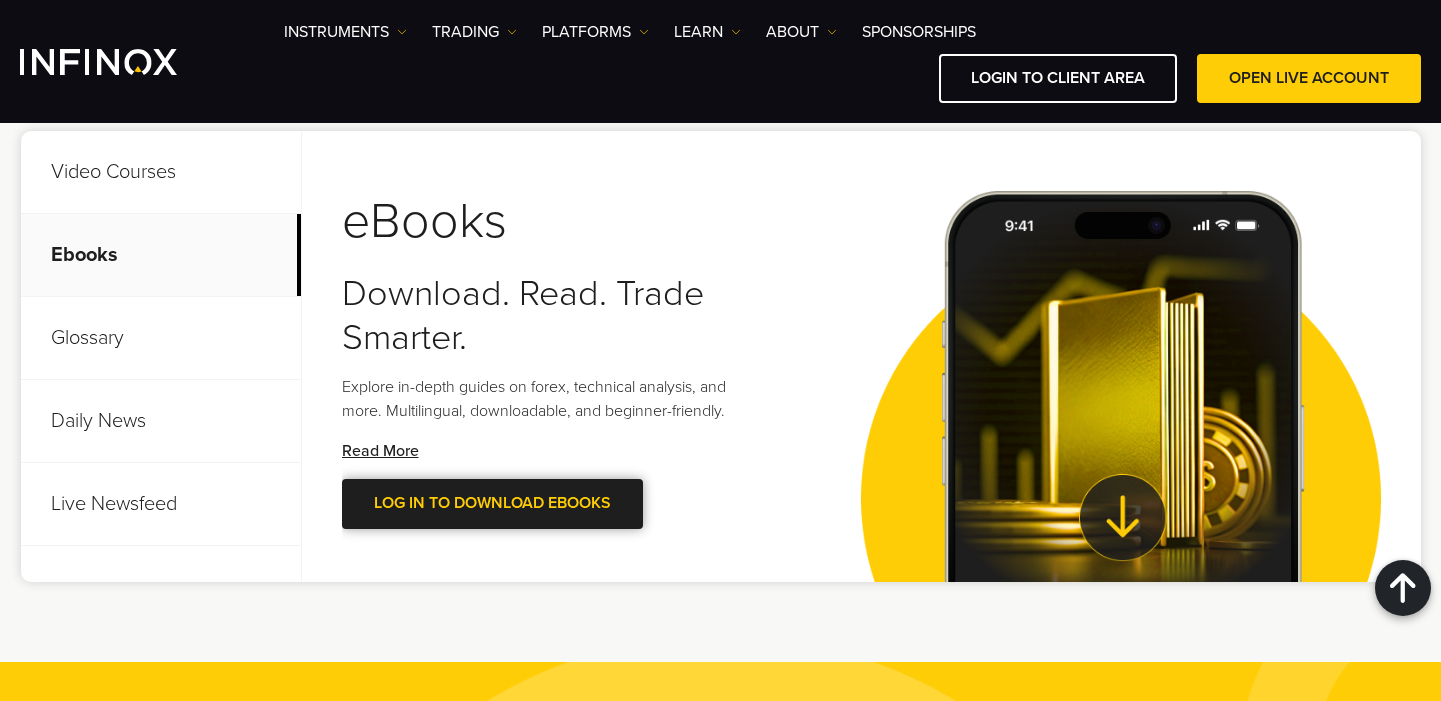 click at bounding box center [492, 504] 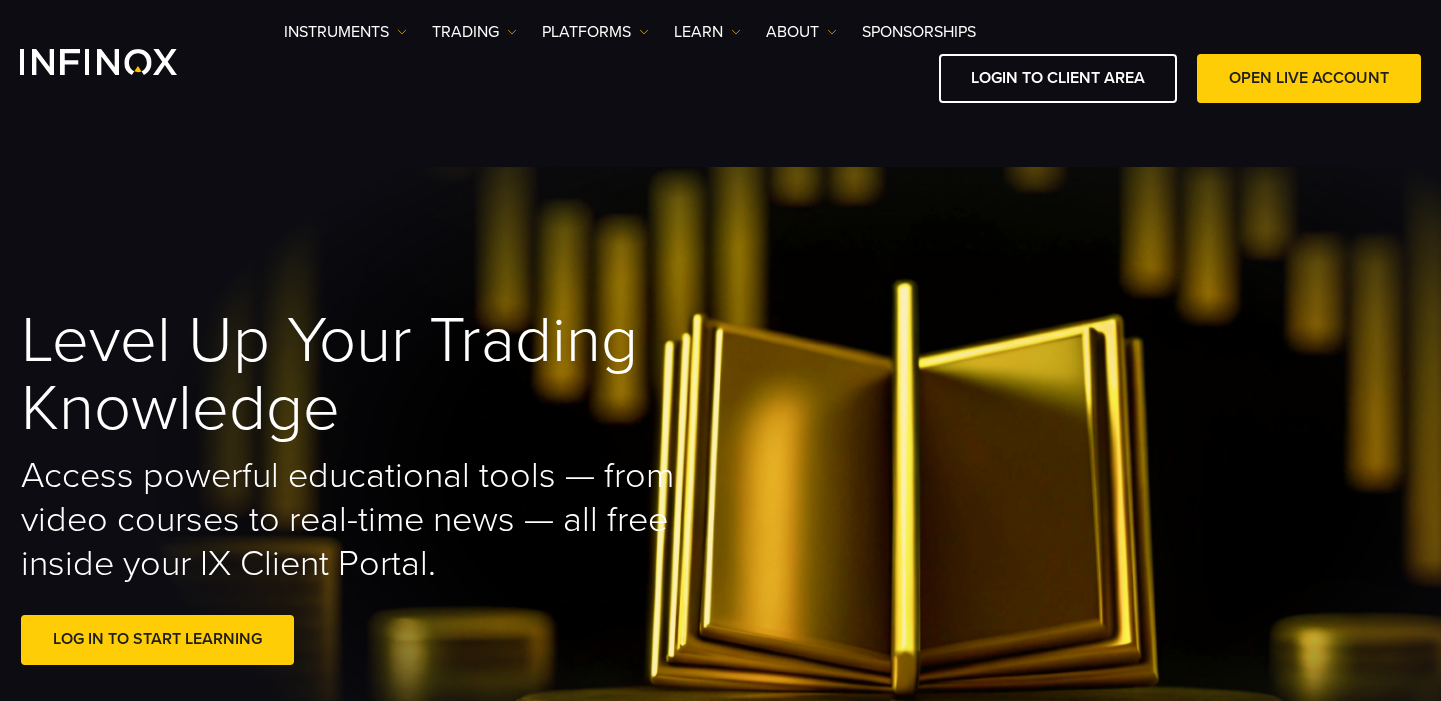 scroll, scrollTop: 893, scrollLeft: 0, axis: vertical 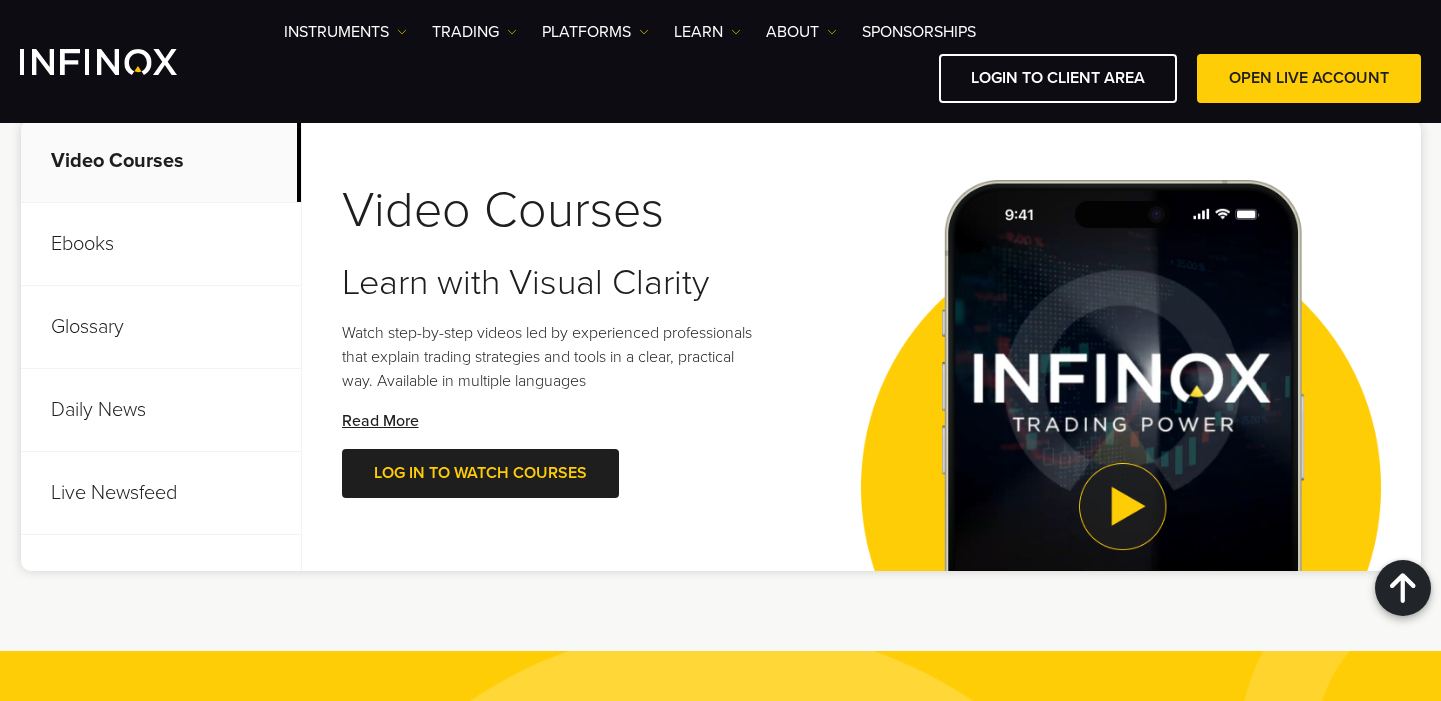 click on "Ebooks" at bounding box center (161, 244) 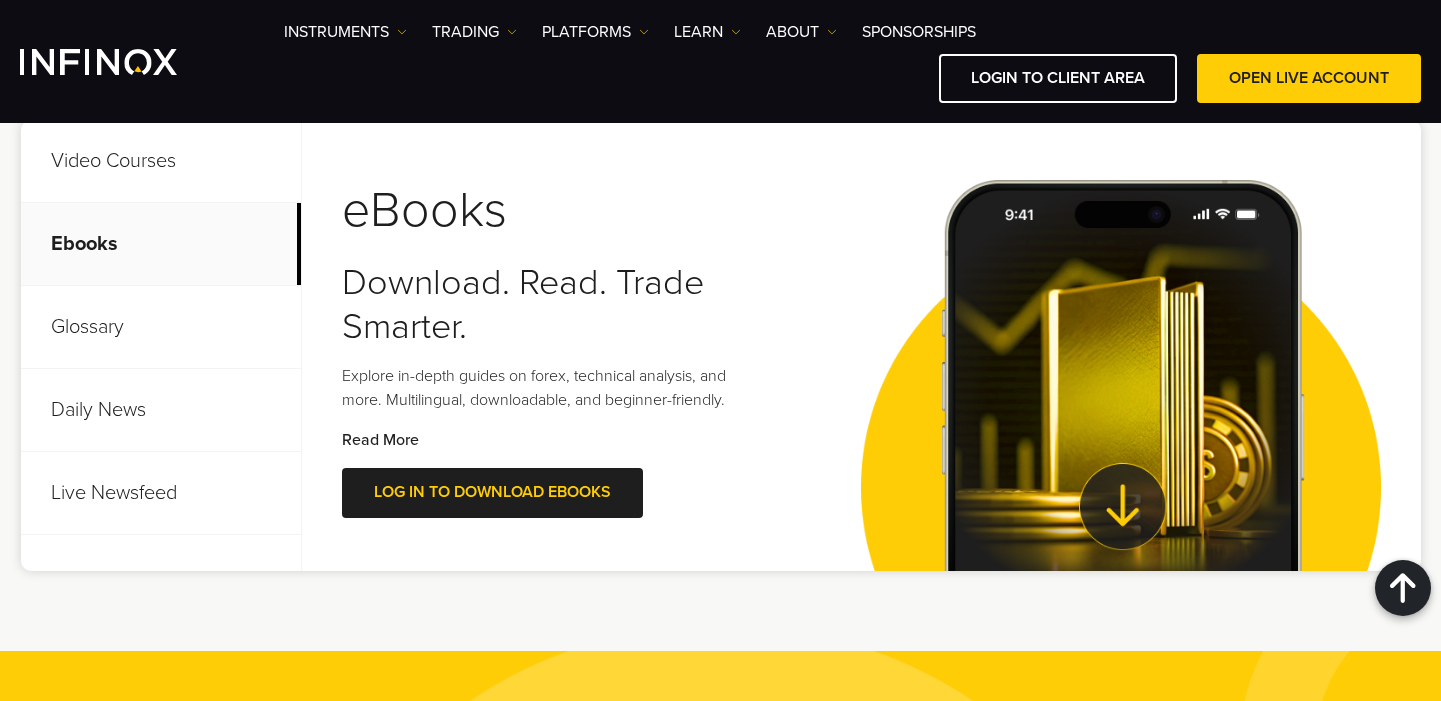 click on "Read More" at bounding box center (380, 440) 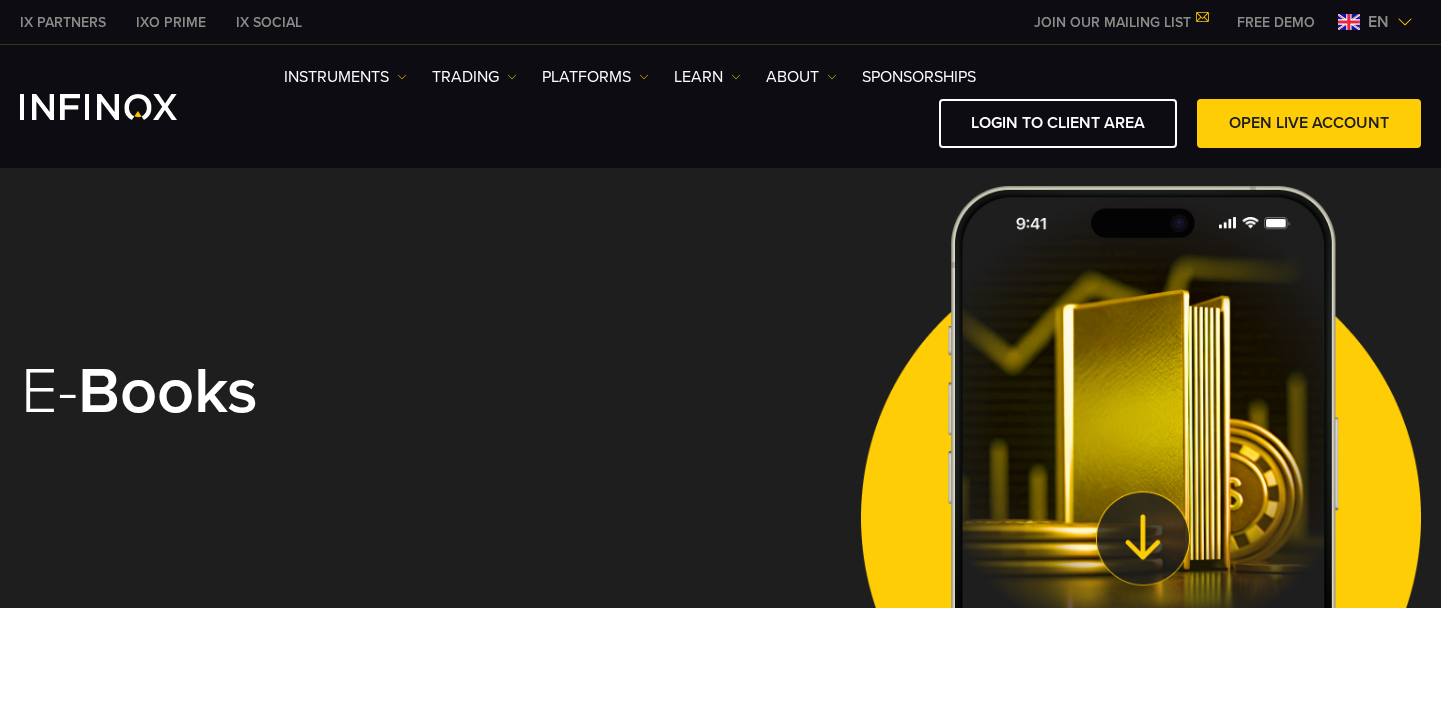 scroll, scrollTop: 392, scrollLeft: 0, axis: vertical 